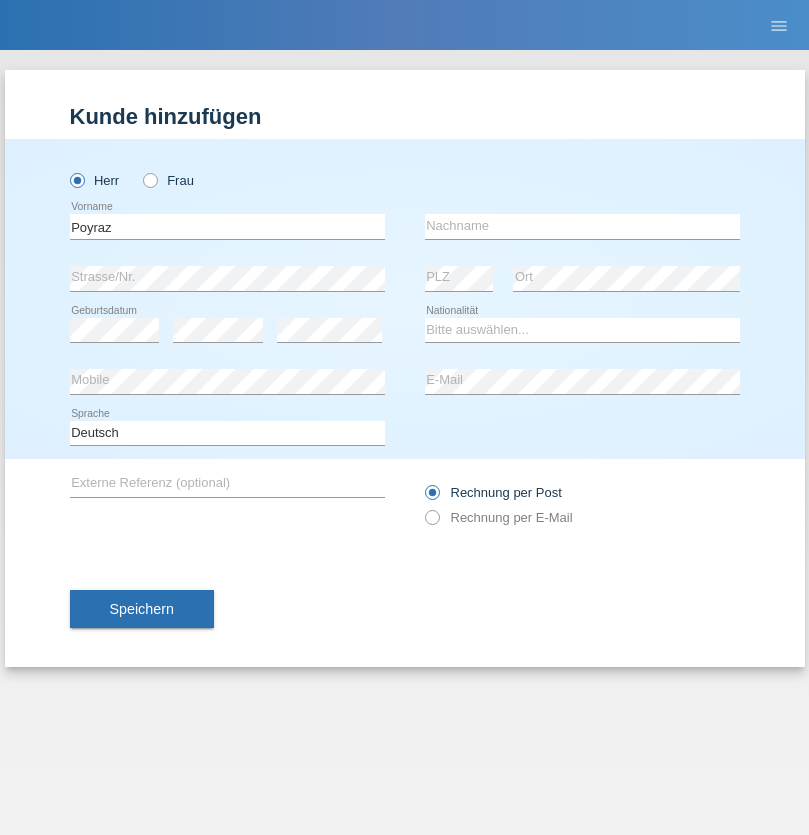 scroll, scrollTop: 0, scrollLeft: 0, axis: both 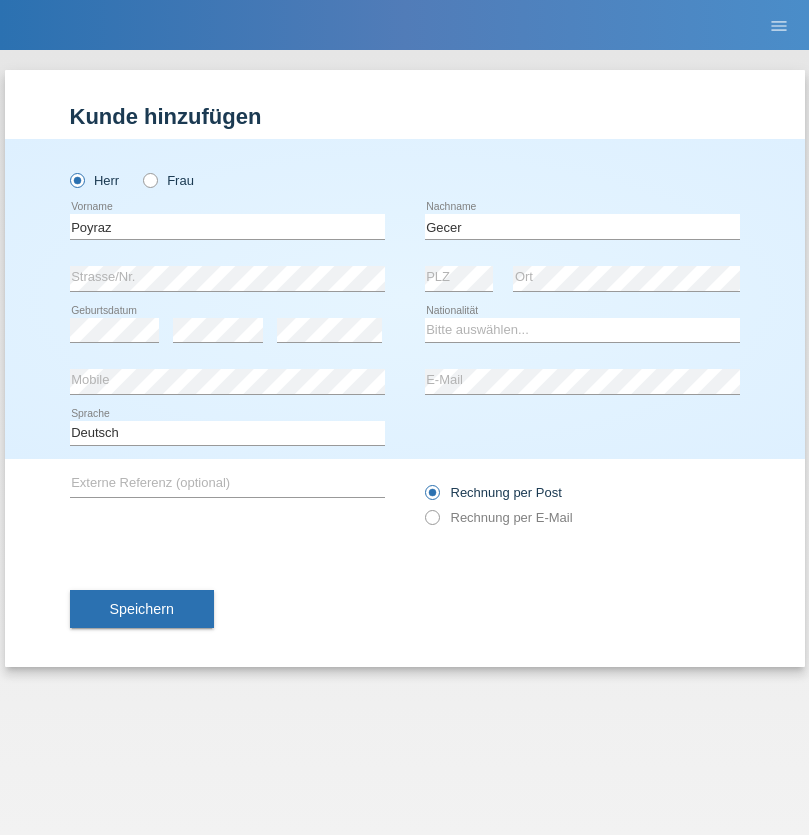 type on "Gecer" 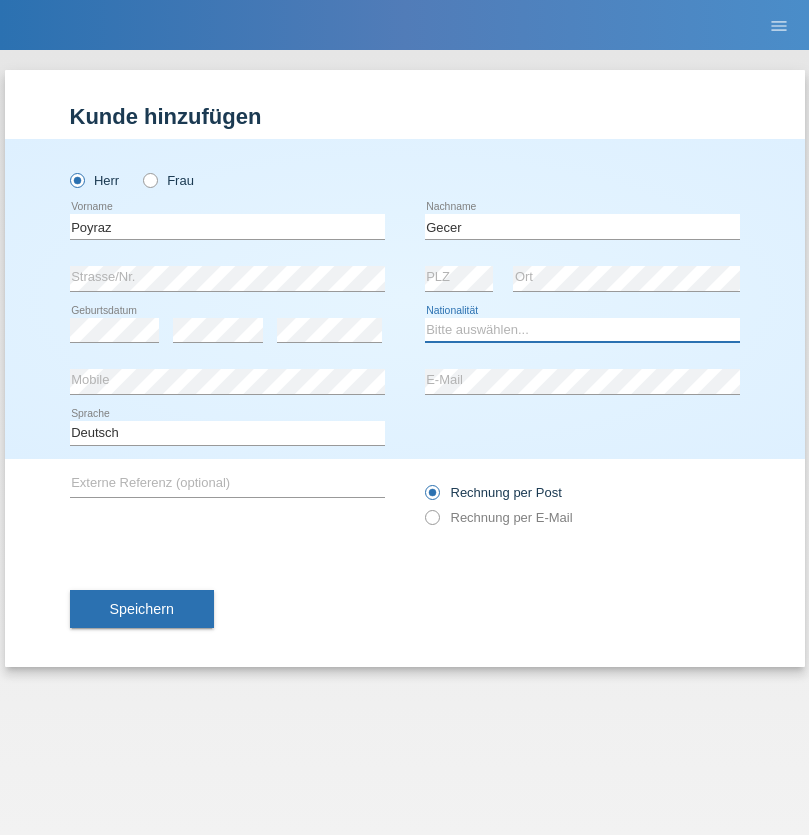 select on "CH" 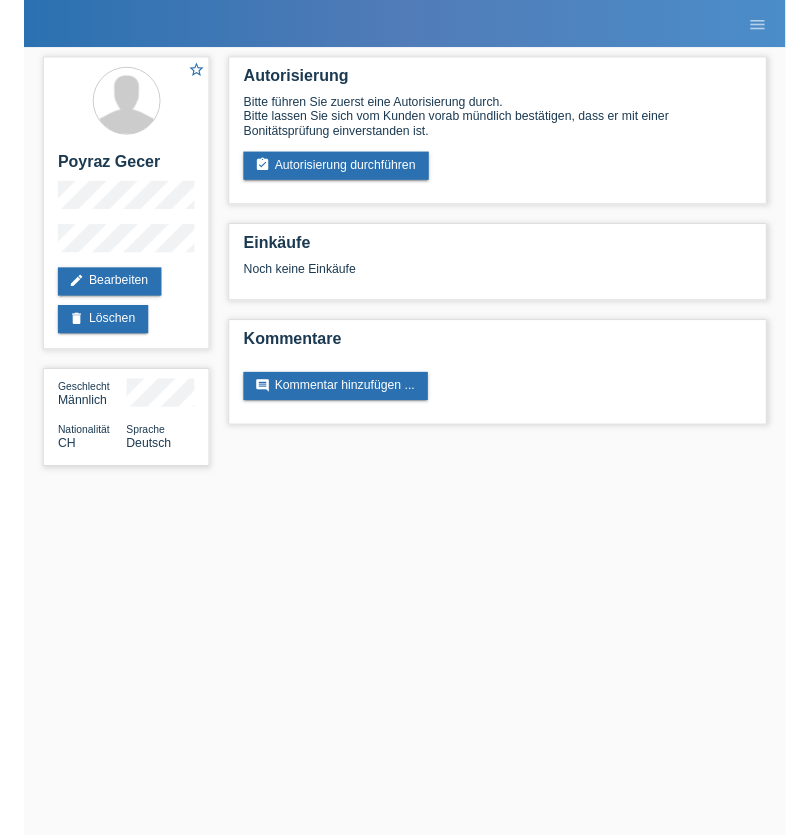scroll, scrollTop: 0, scrollLeft: 0, axis: both 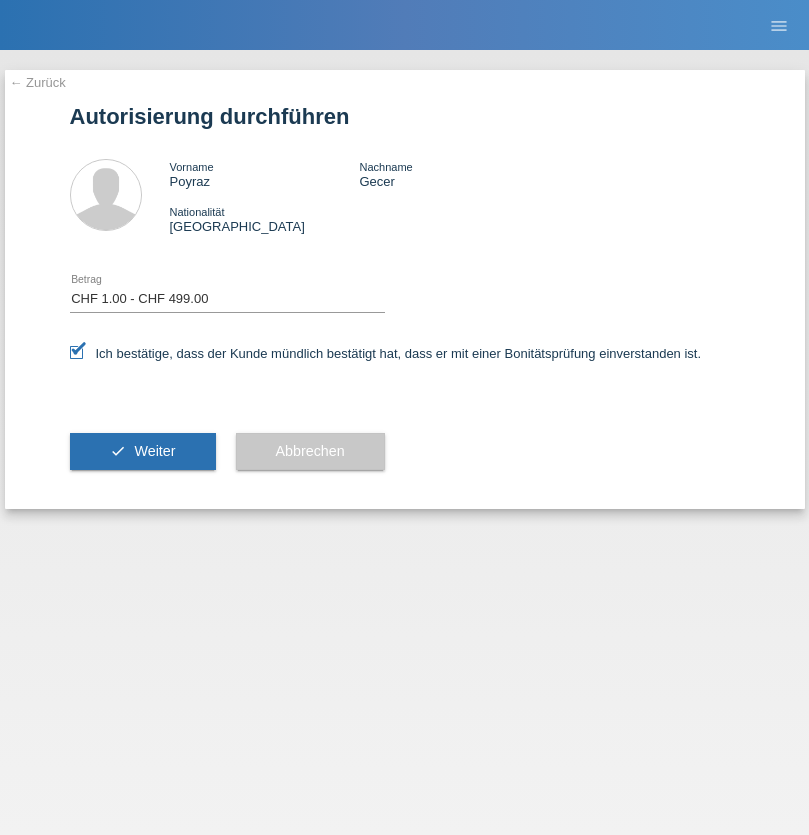 select on "1" 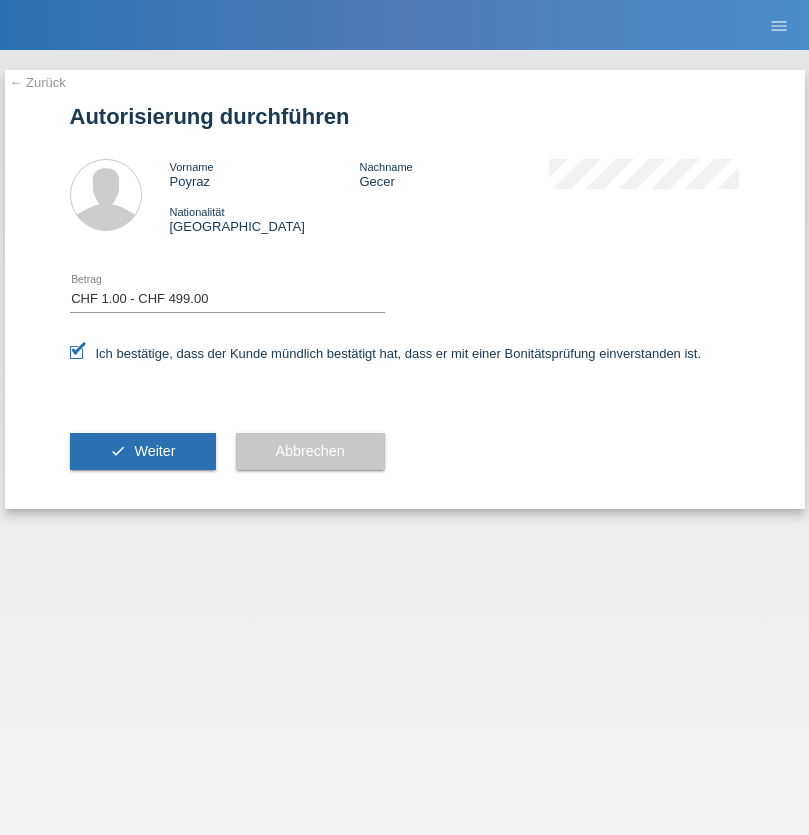 scroll, scrollTop: 0, scrollLeft: 0, axis: both 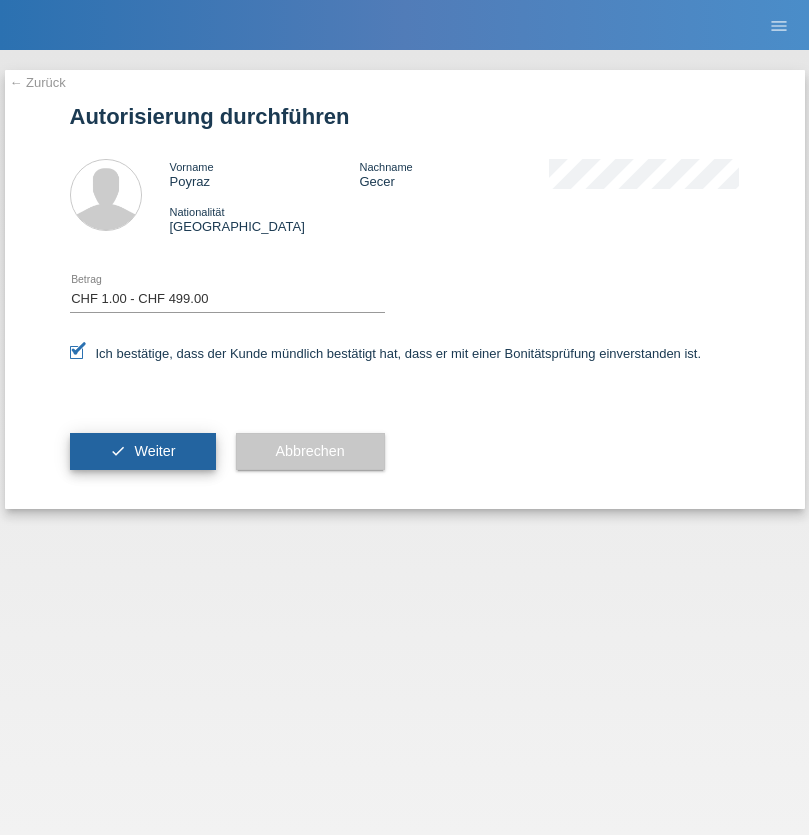 click on "Weiter" at bounding box center [154, 451] 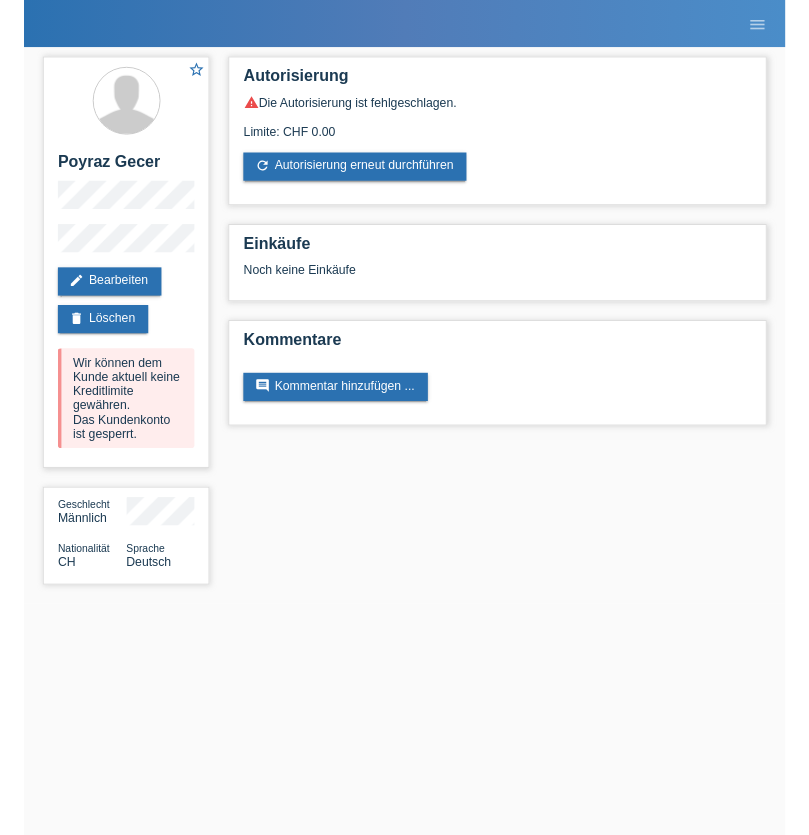 scroll, scrollTop: 0, scrollLeft: 0, axis: both 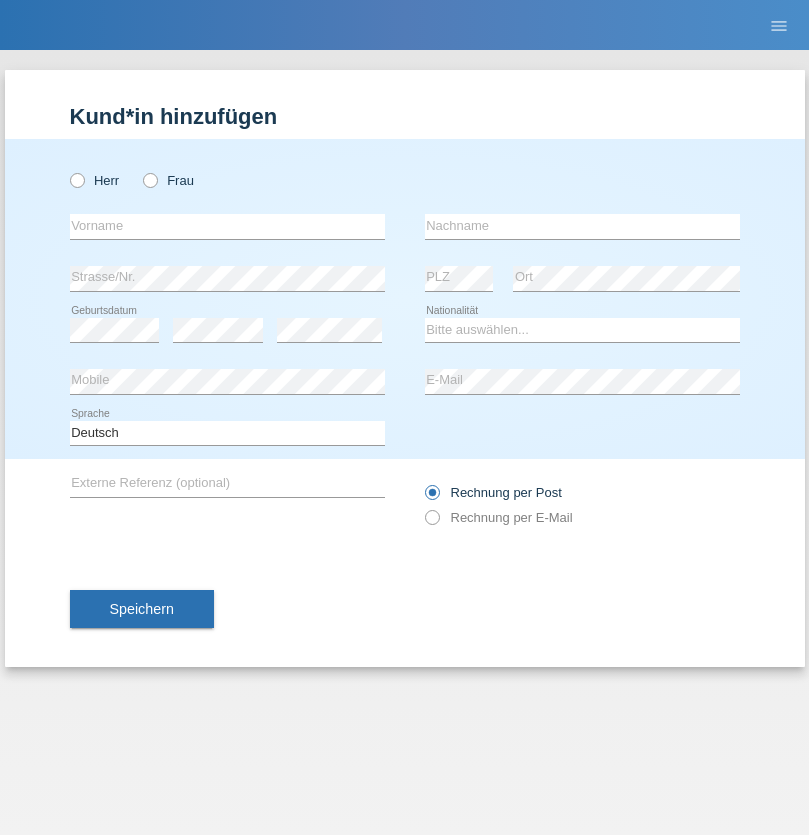 radio on "true" 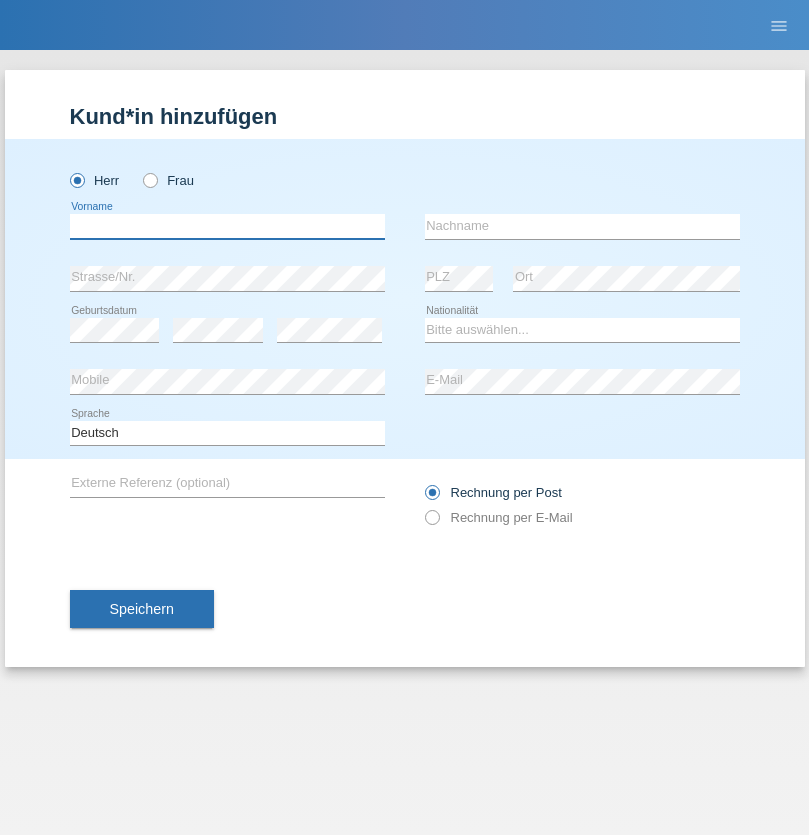 click at bounding box center (227, 226) 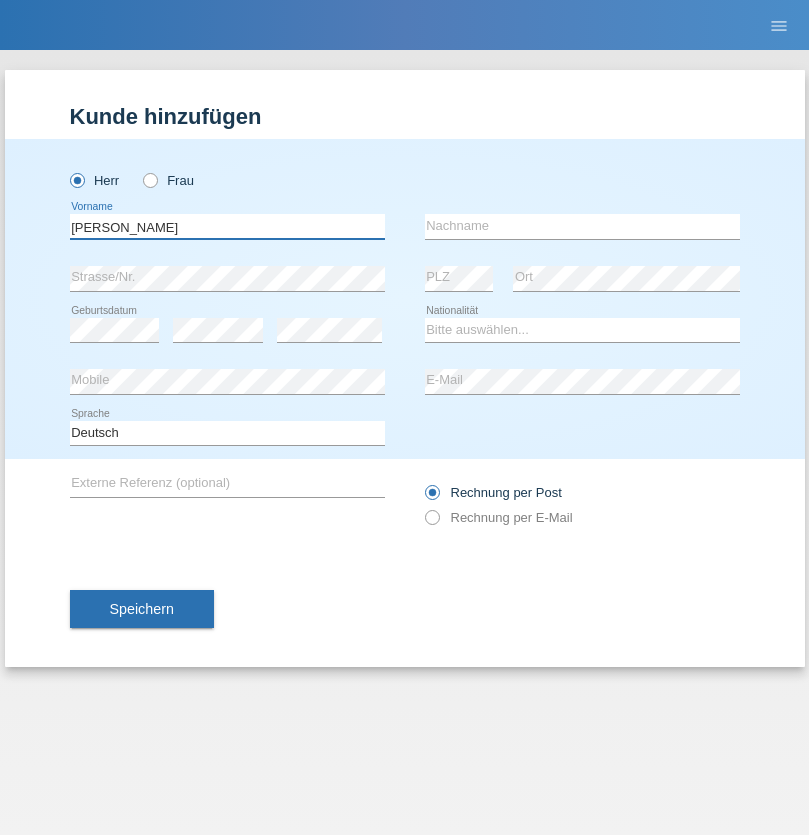 type on "[PERSON_NAME]" 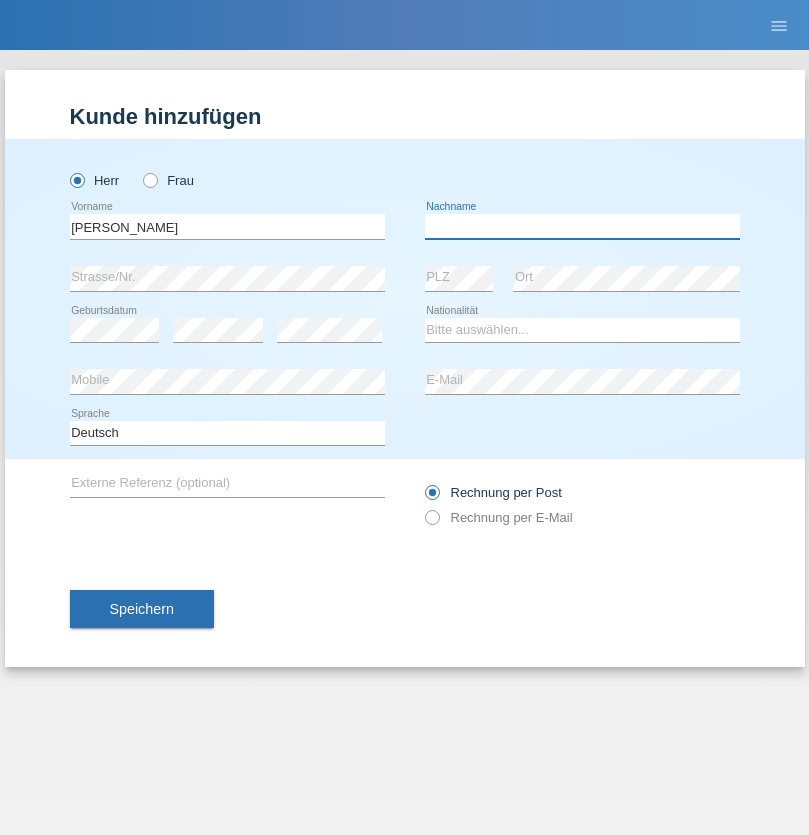 click at bounding box center (582, 226) 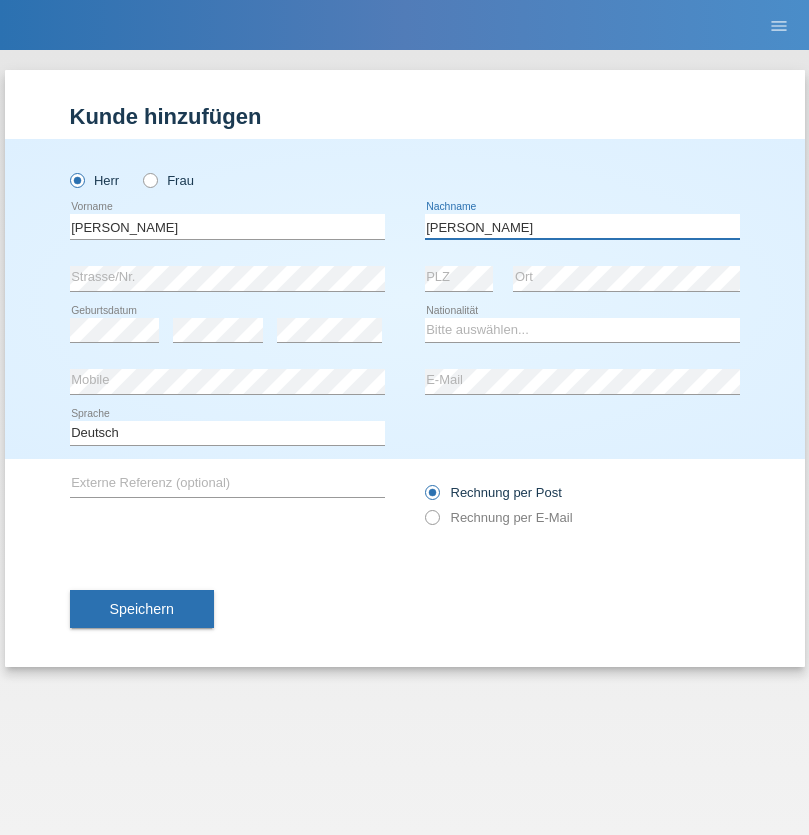 type on "[PERSON_NAME]" 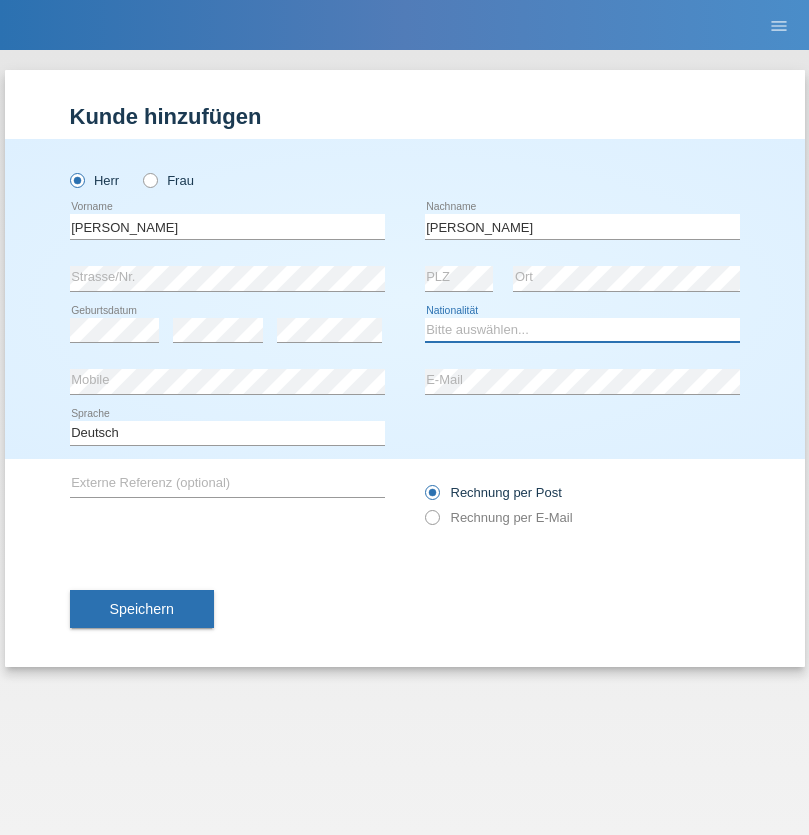 select on "SI" 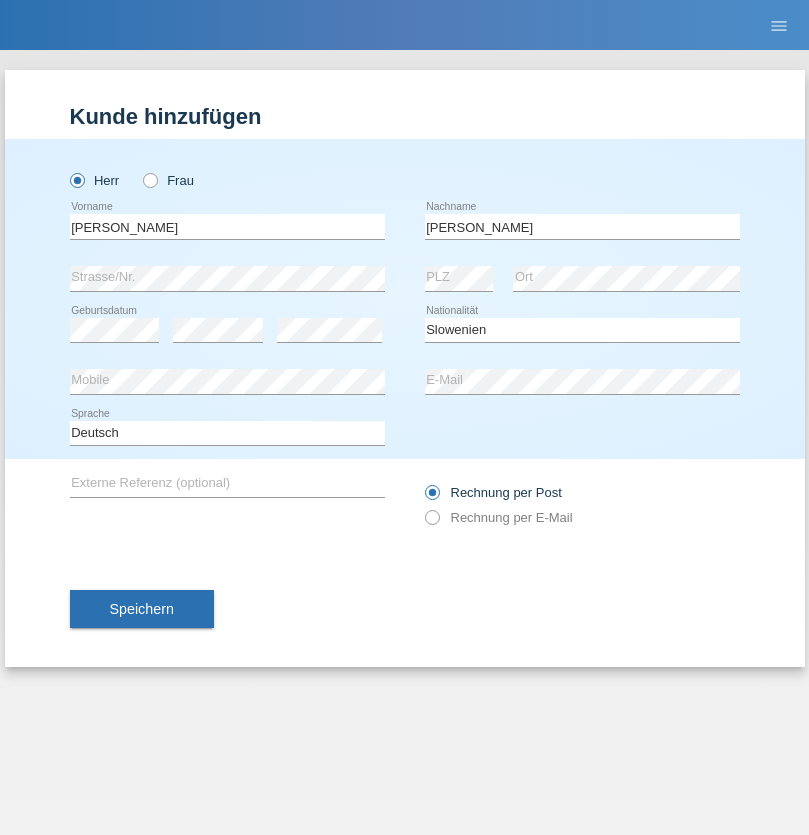 select on "C" 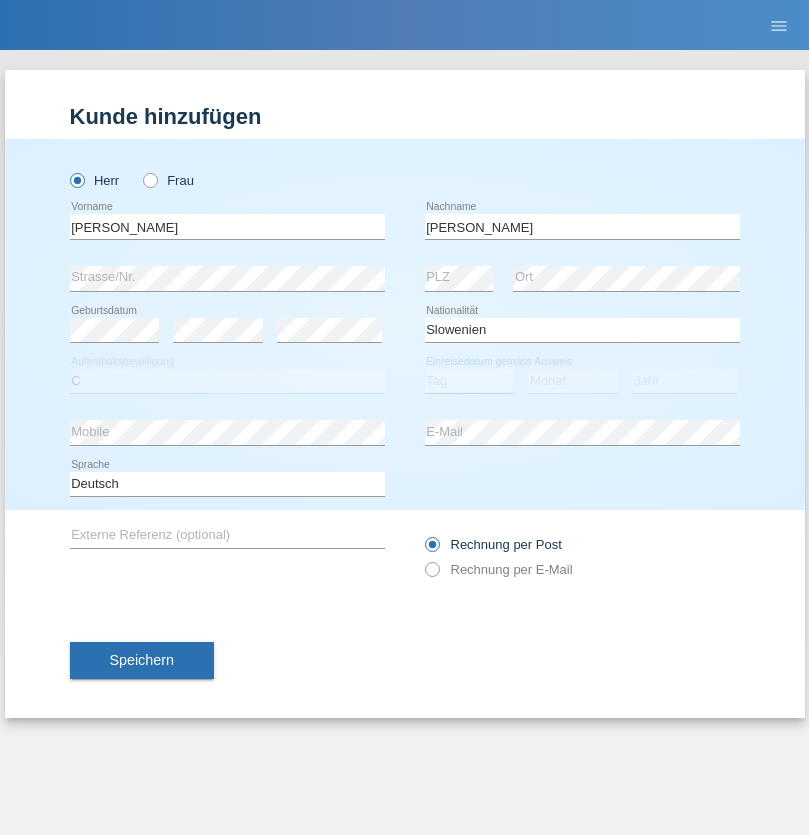 select on "26" 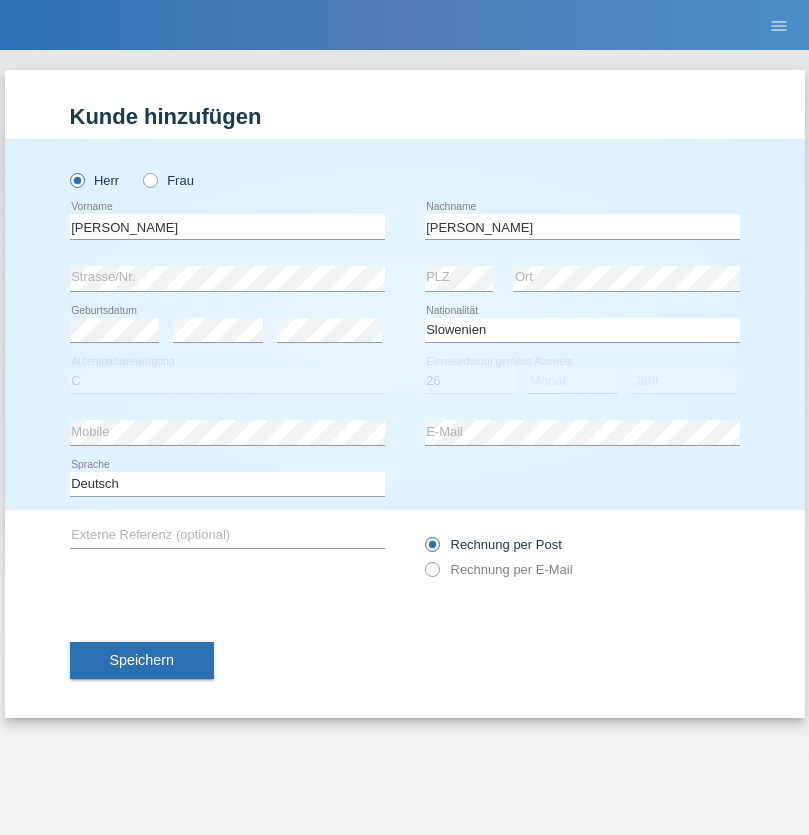 select on "03" 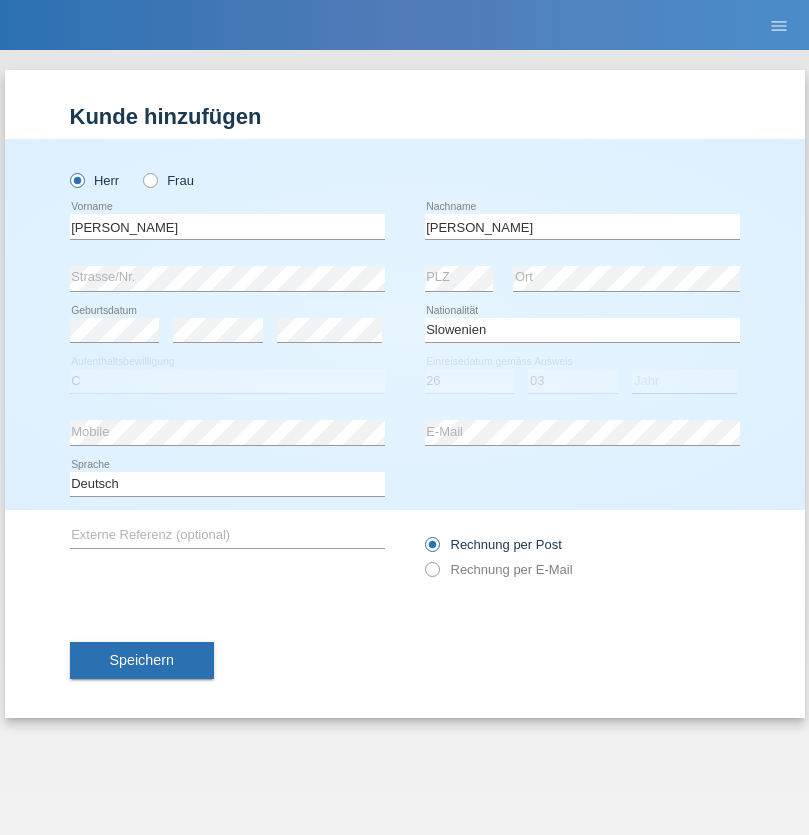 select on "2014" 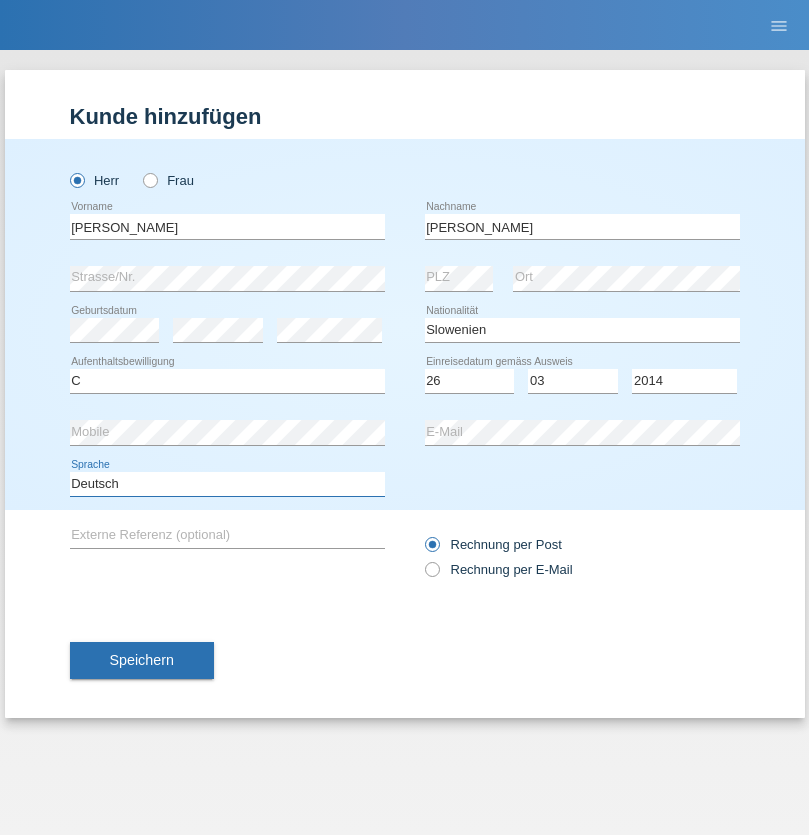 select on "en" 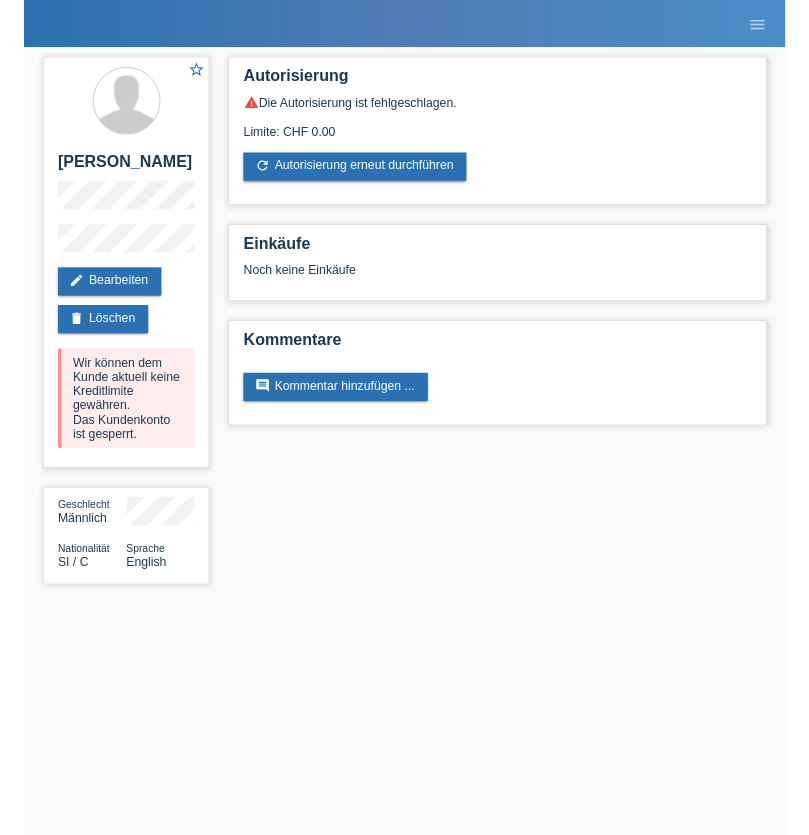 scroll, scrollTop: 0, scrollLeft: 0, axis: both 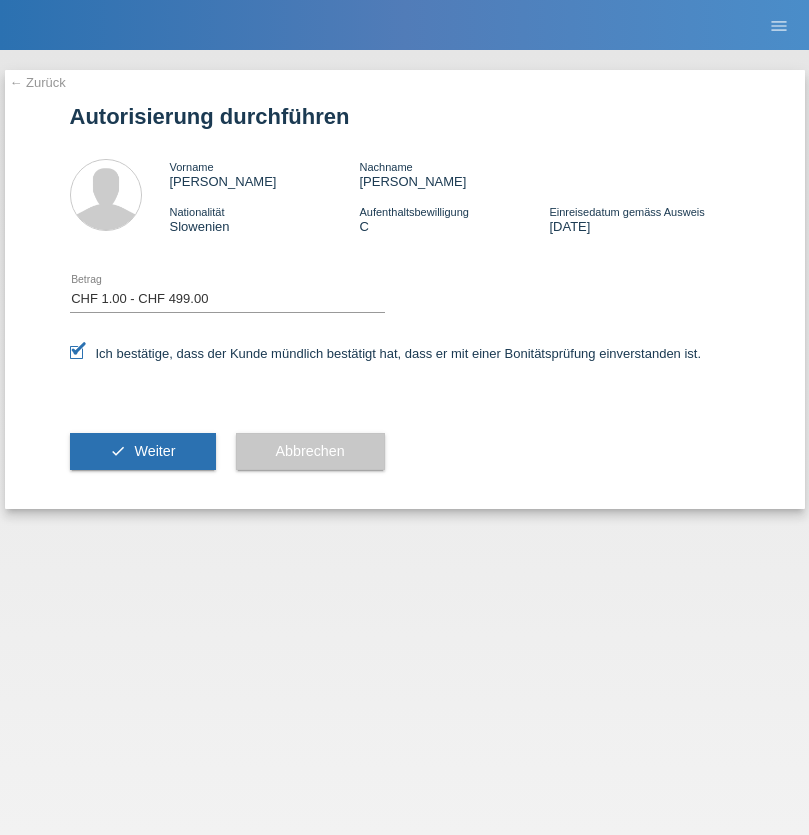 select on "1" 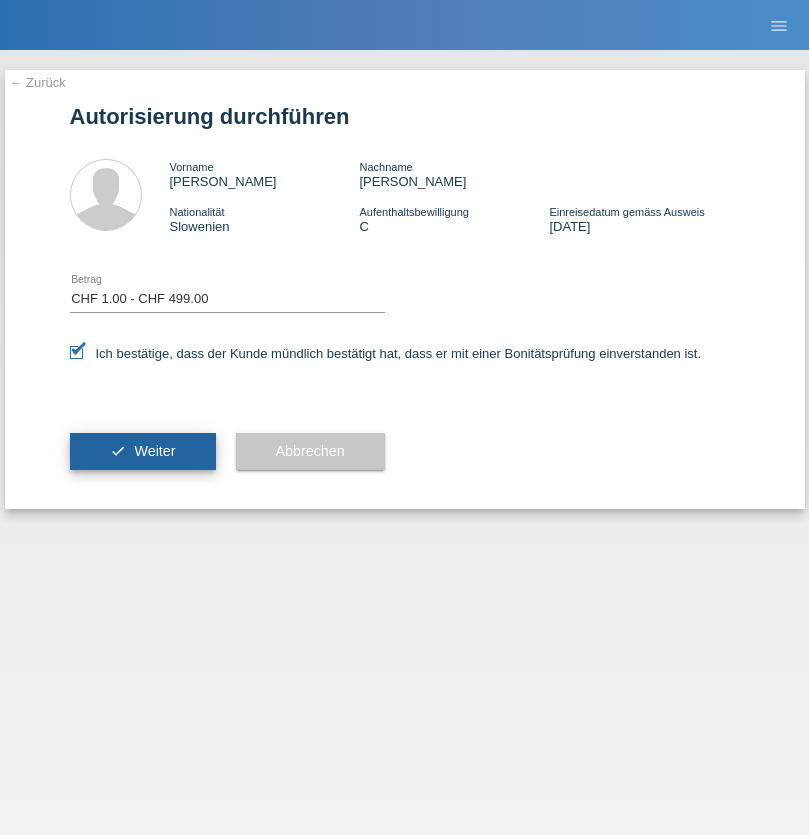 click on "Weiter" at bounding box center (154, 451) 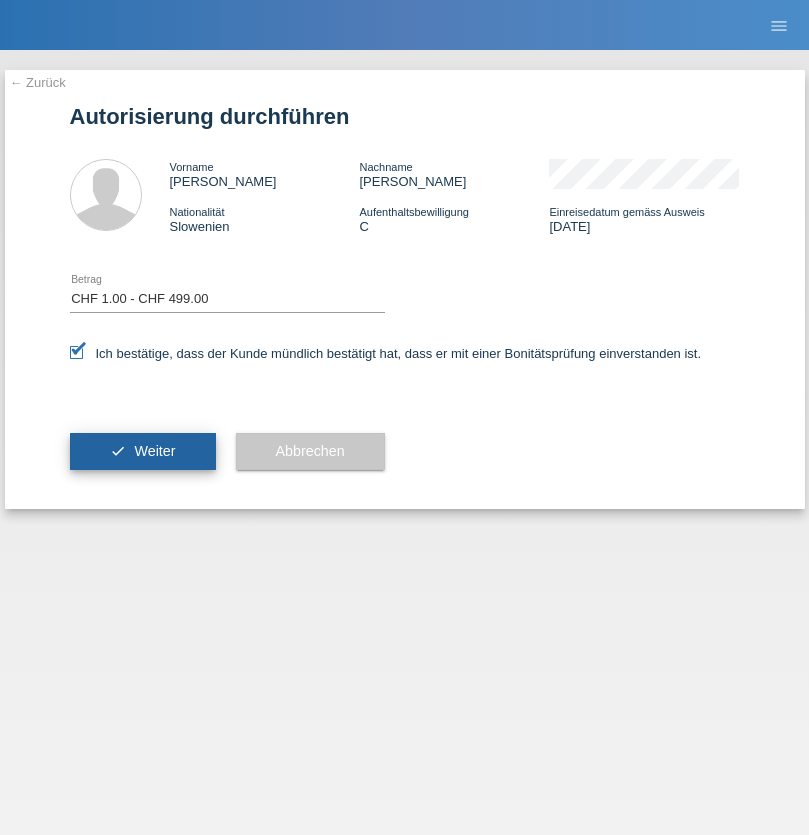 scroll, scrollTop: 0, scrollLeft: 0, axis: both 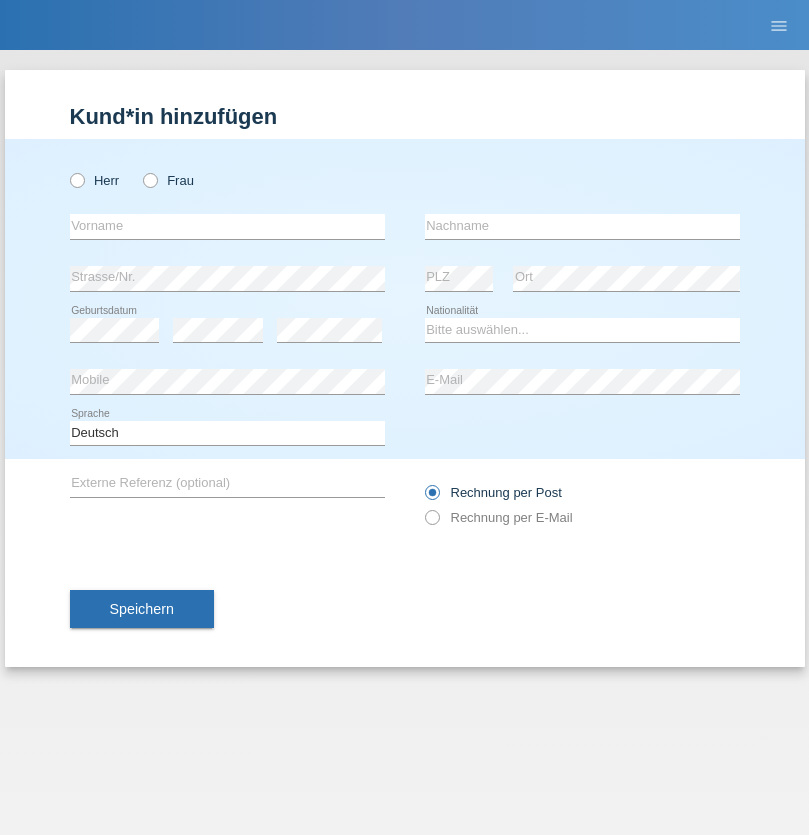 radio on "true" 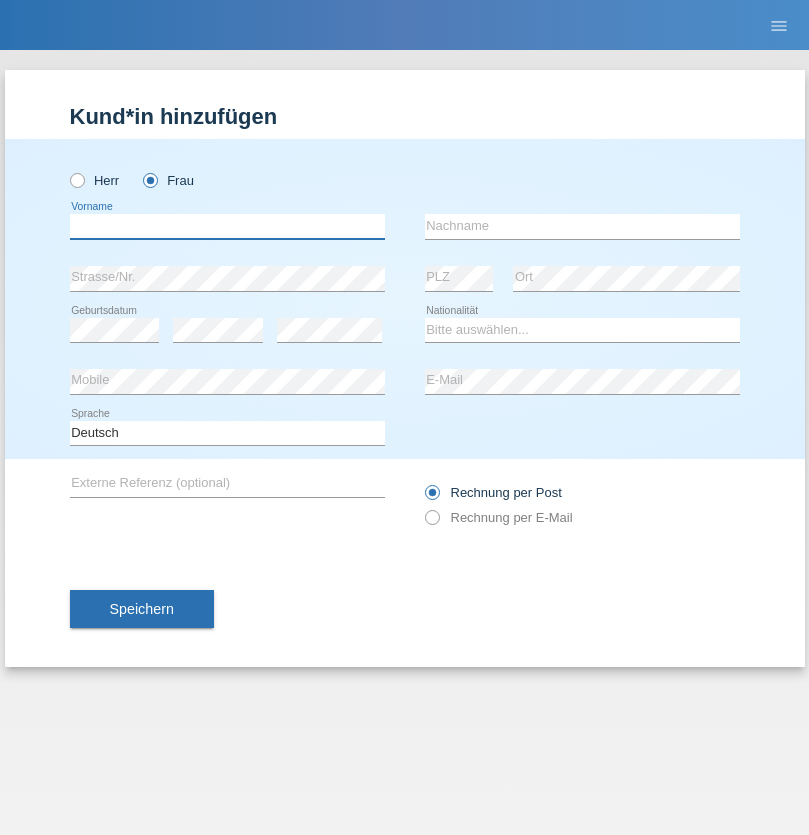 click at bounding box center (227, 226) 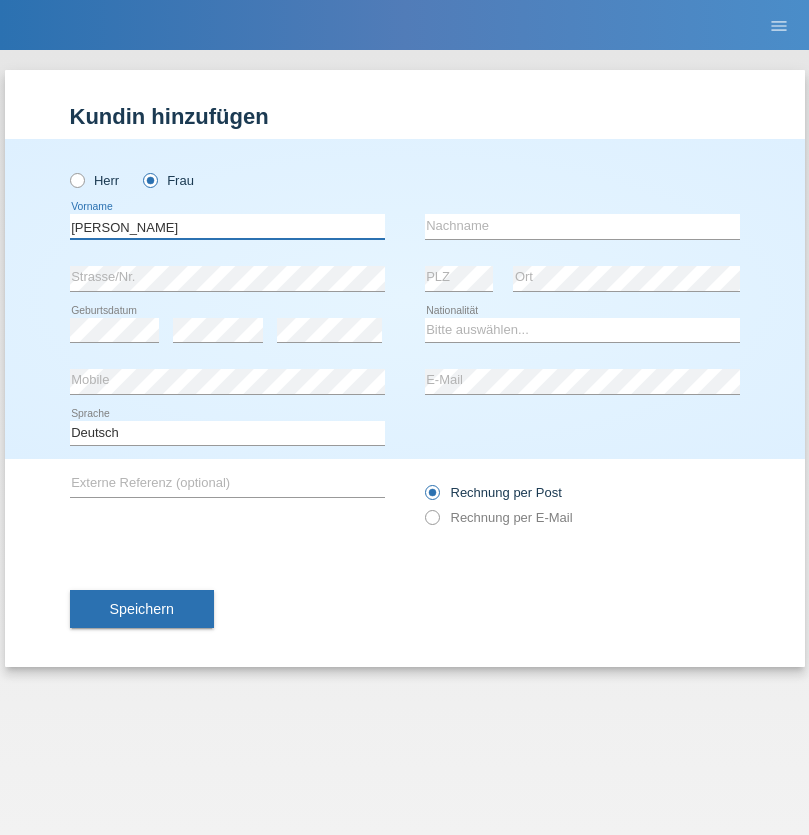 type on "[PERSON_NAME]" 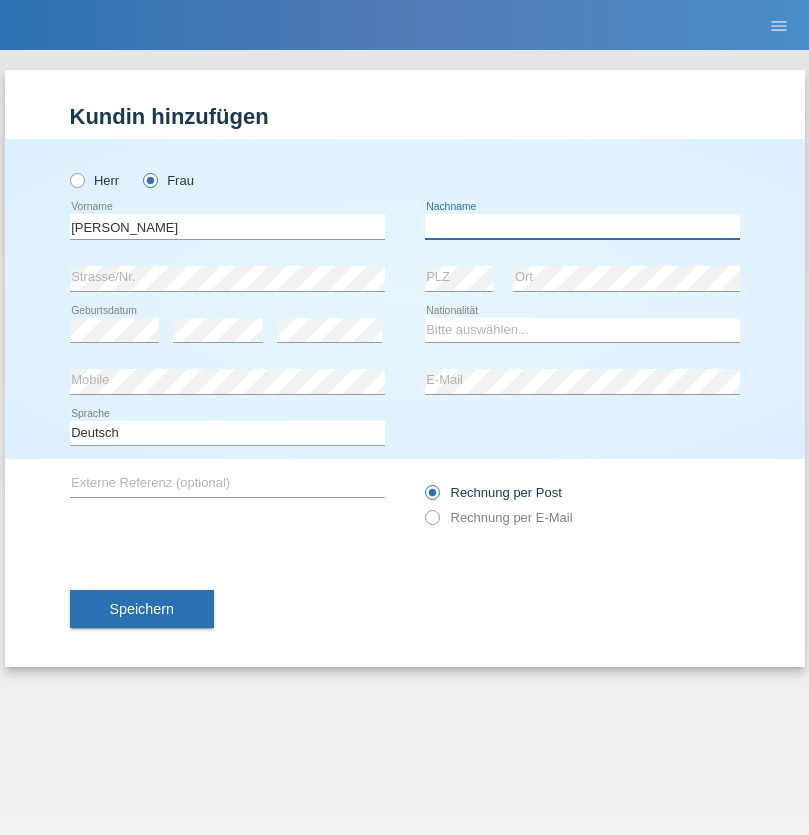 click at bounding box center [582, 226] 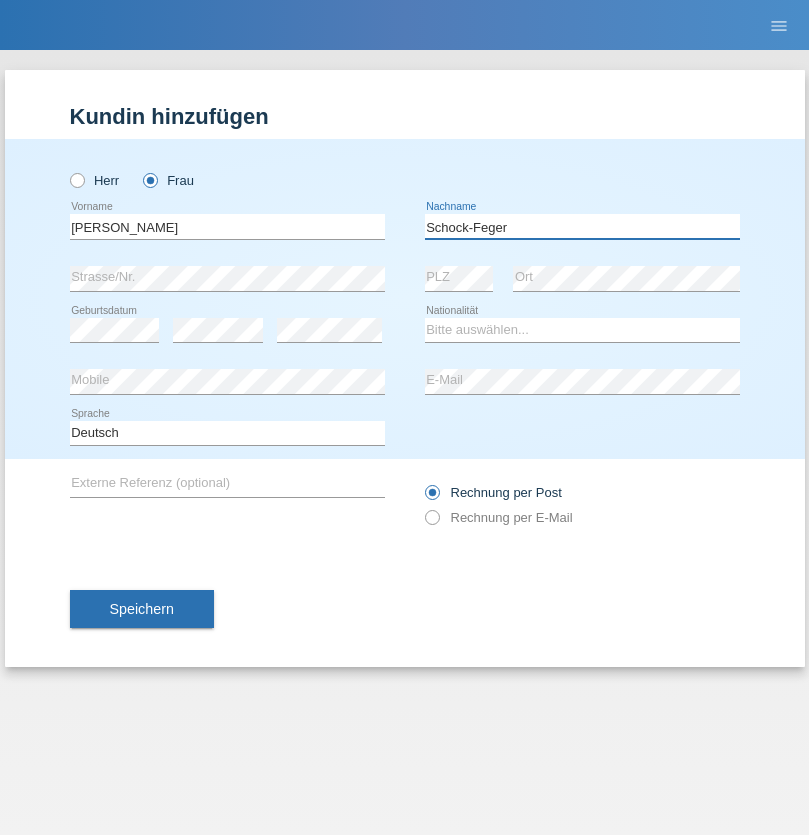 type on "Schock-Feger" 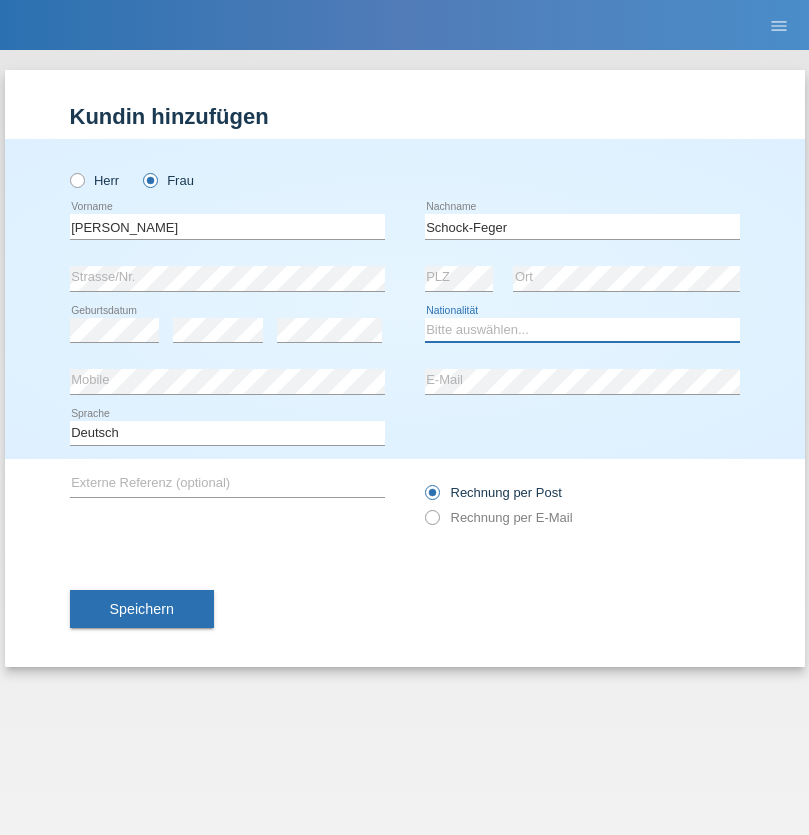 select on "CH" 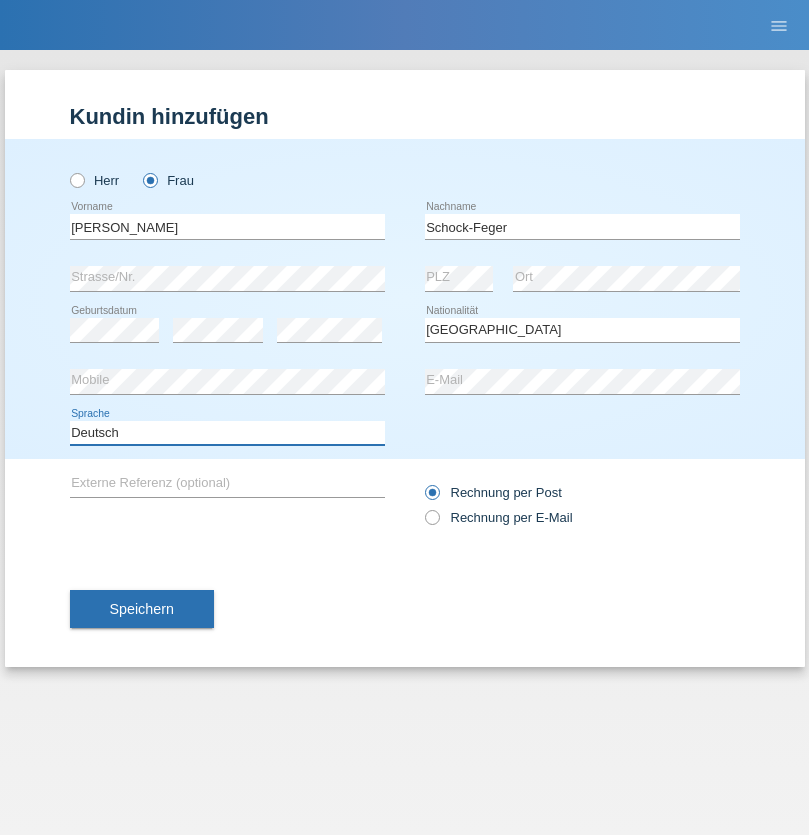 select on "en" 